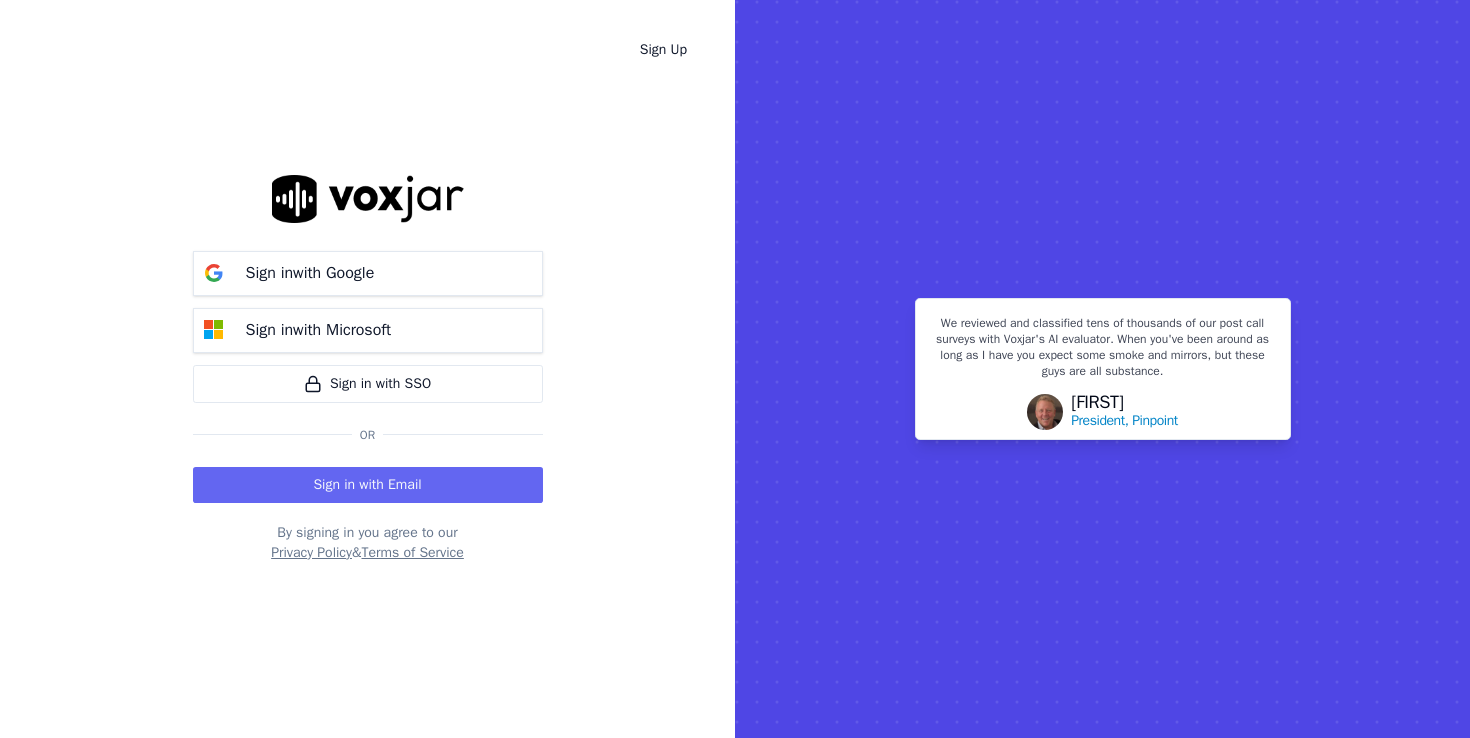 scroll, scrollTop: 0, scrollLeft: 0, axis: both 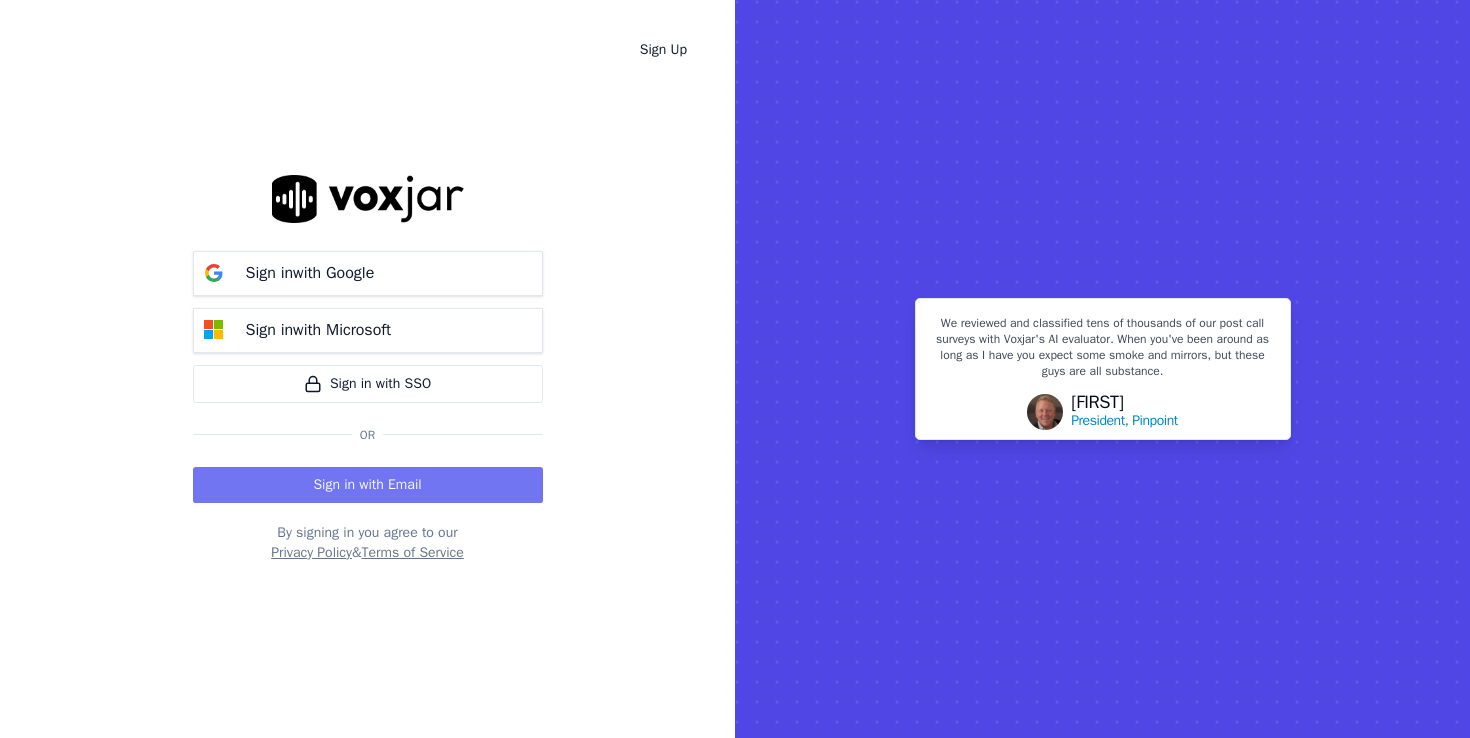 click on "Sign in with Email" at bounding box center [368, 485] 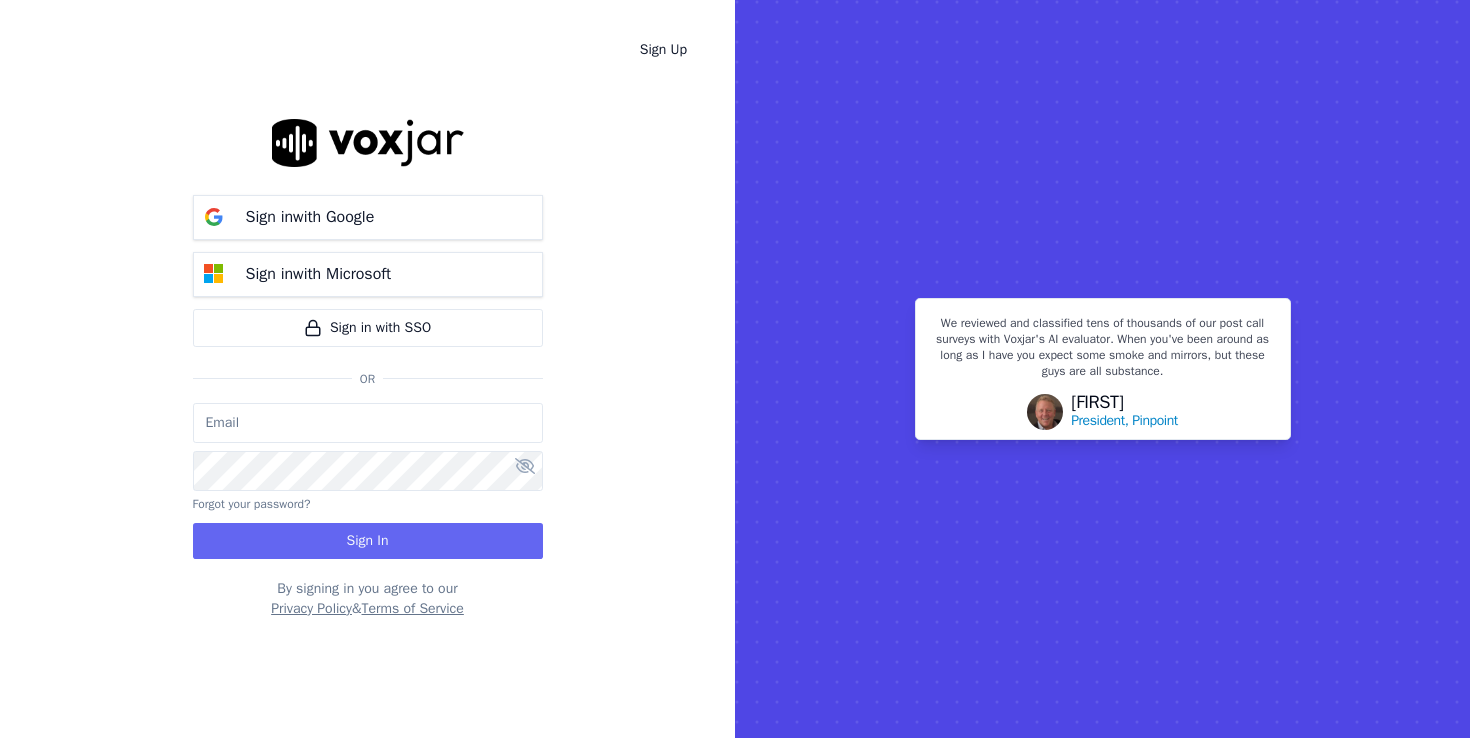 click at bounding box center (368, 423) 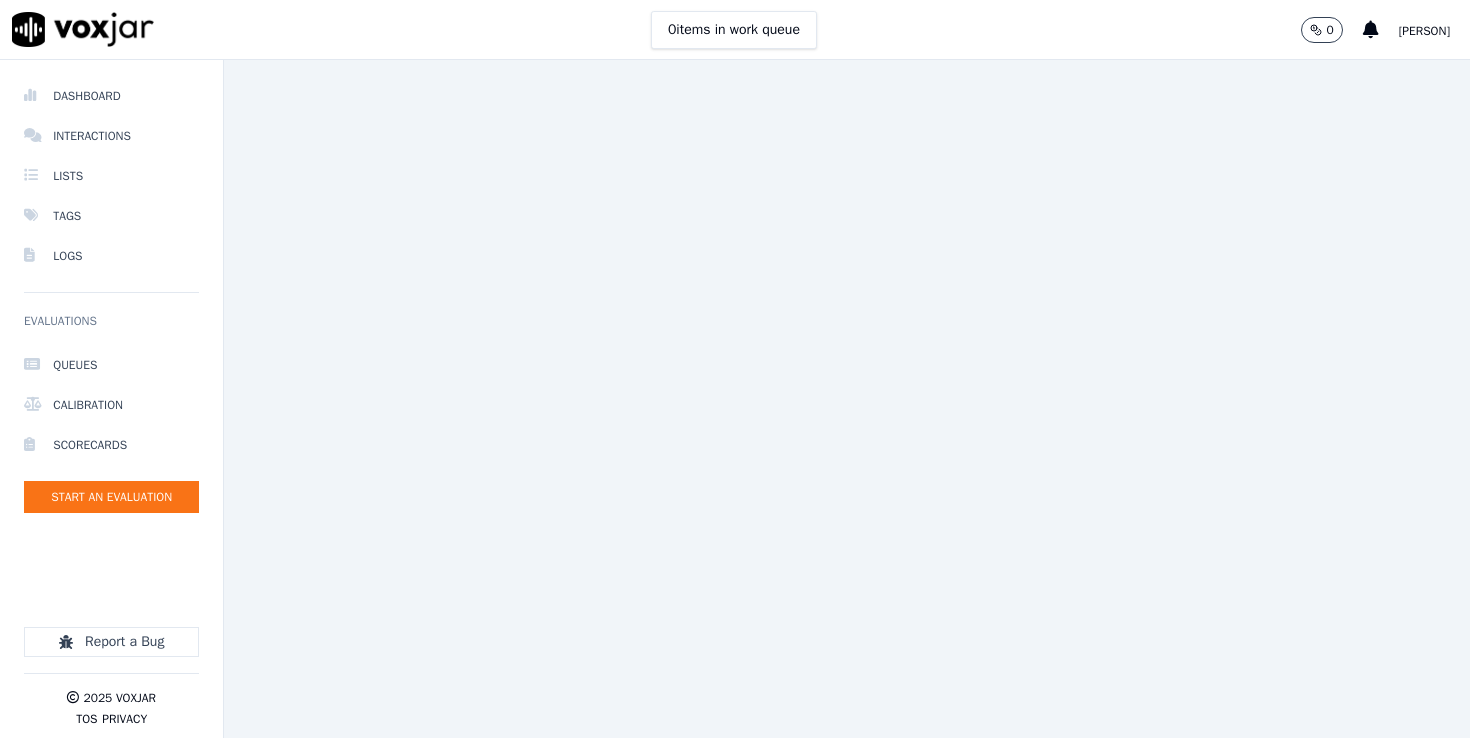 scroll, scrollTop: 0, scrollLeft: 0, axis: both 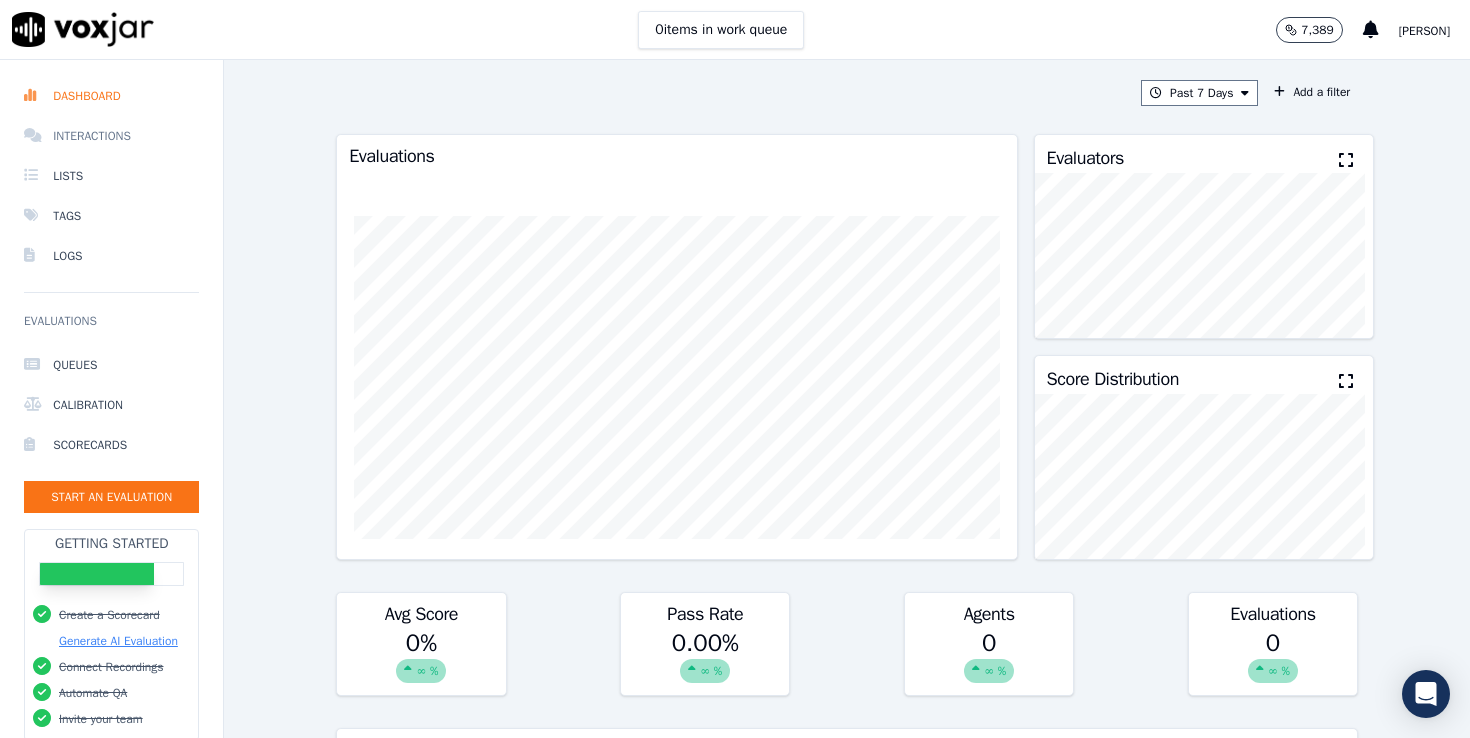 click on "Interactions" at bounding box center [111, 136] 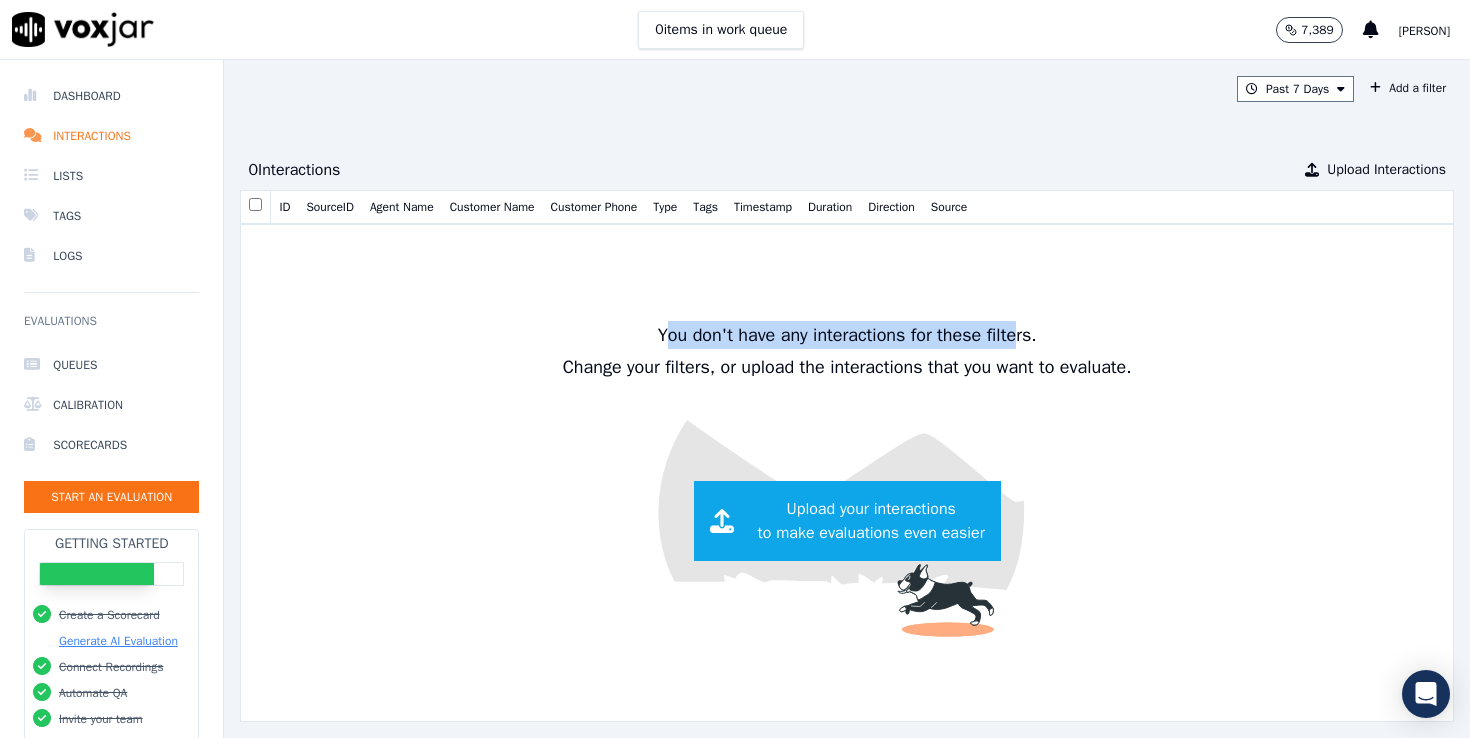drag, startPoint x: 635, startPoint y: 338, endPoint x: 1035, endPoint y: 327, distance: 400.1512 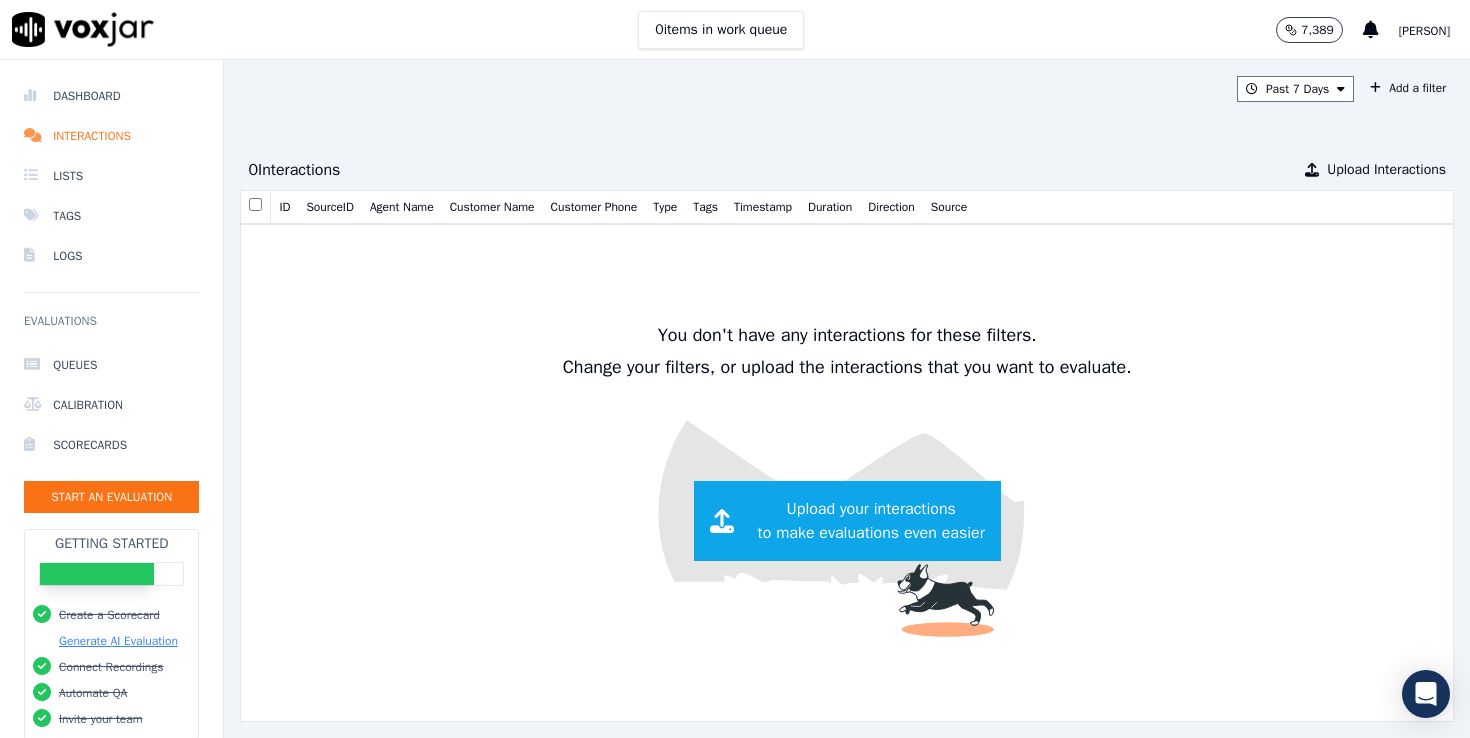 click on "0  items in work queue     7,389         Tarek" at bounding box center (735, 30) 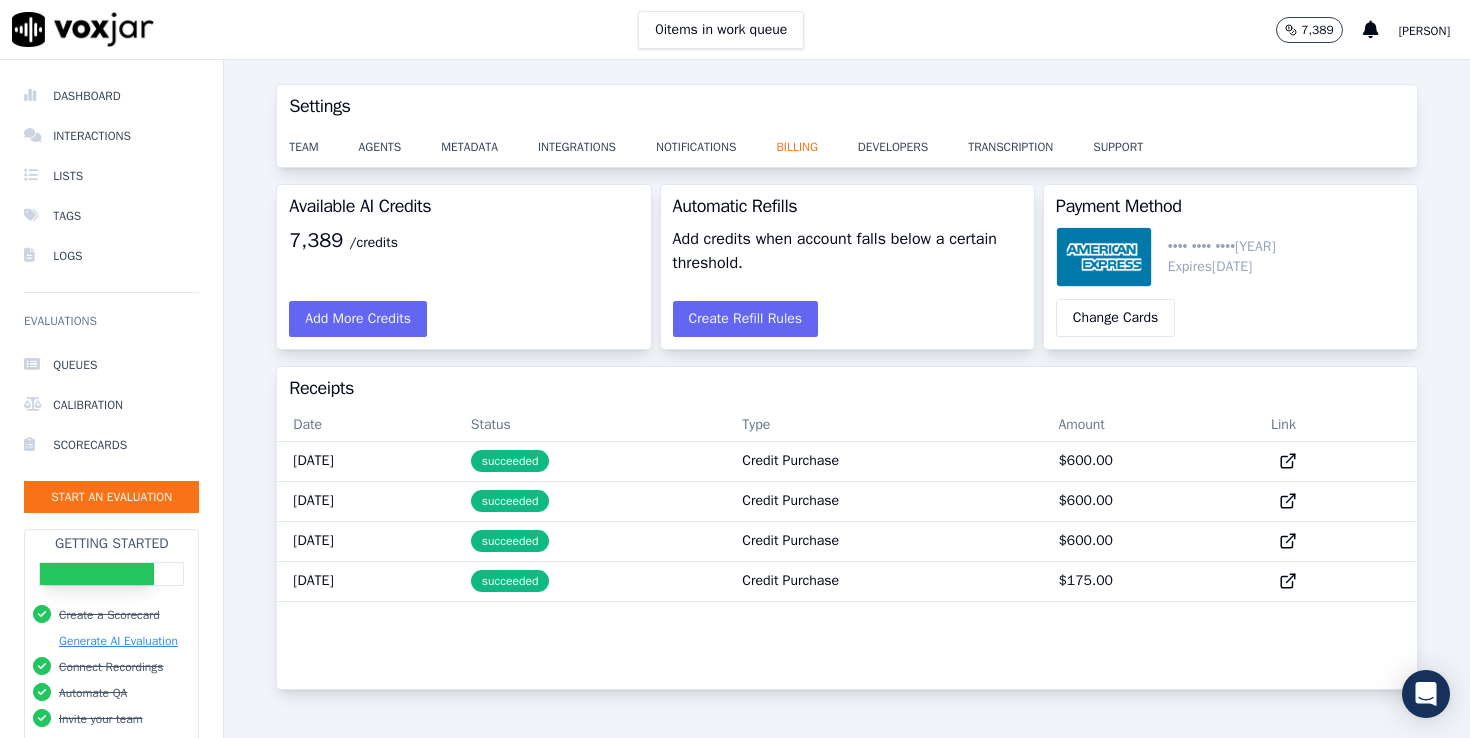 click on "[FIRST]" at bounding box center (1424, 31) 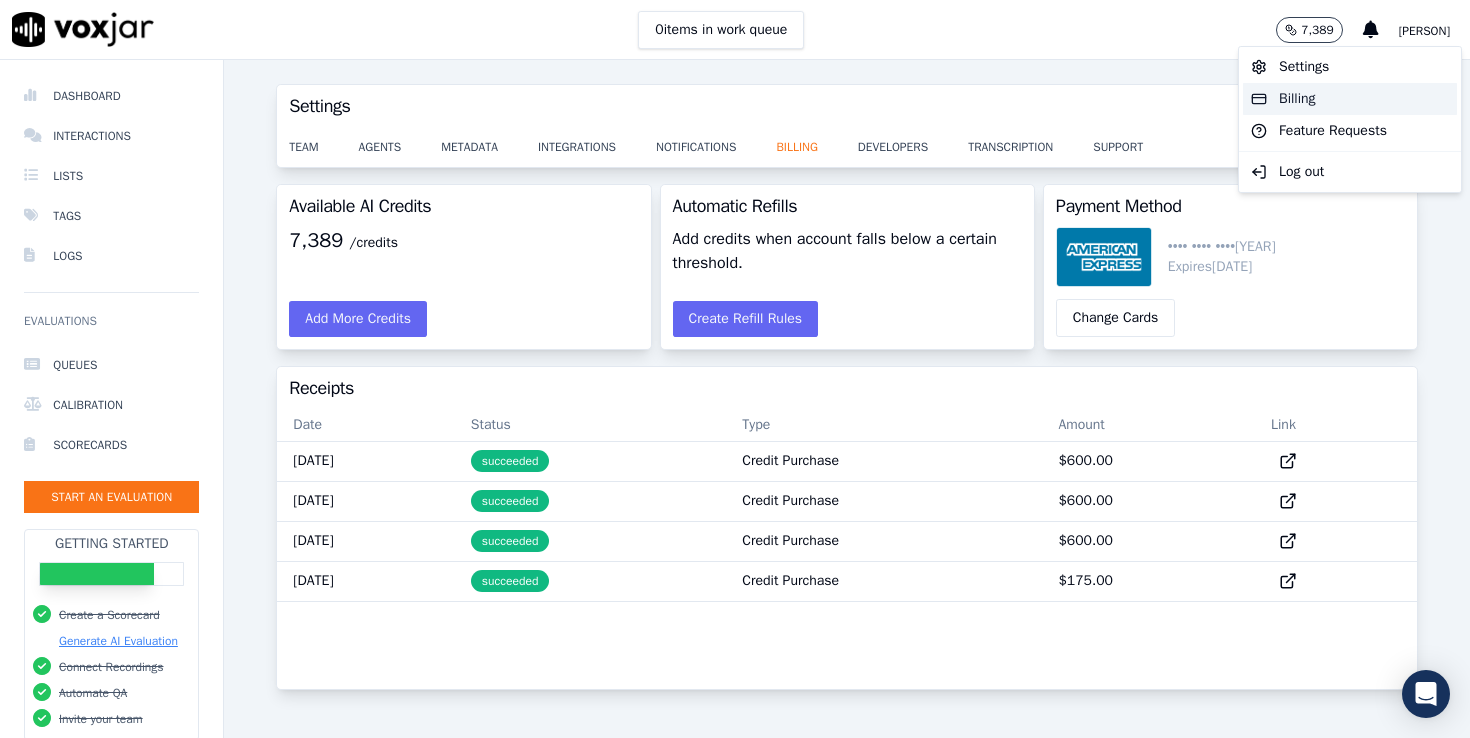 click on "Billing" 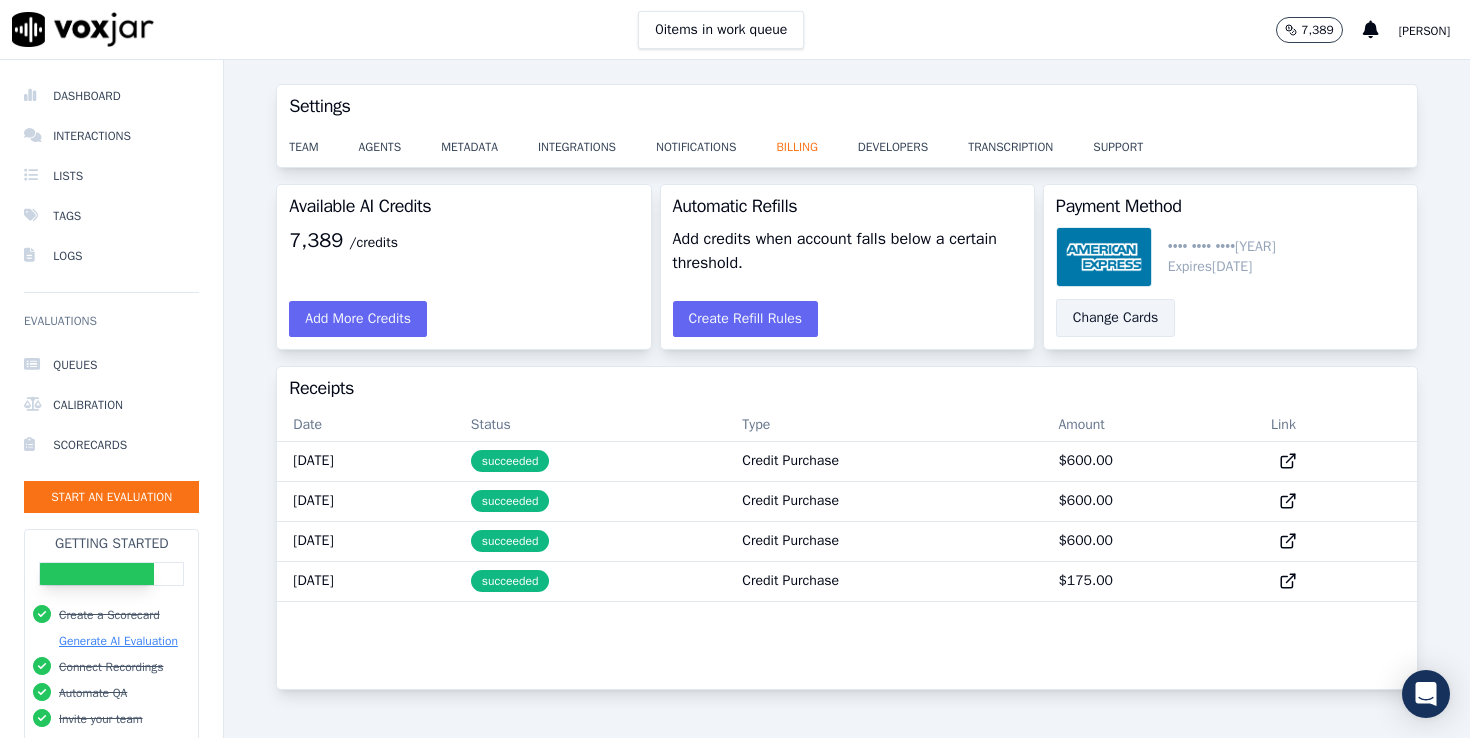 click on "Change Cards" at bounding box center (1116, 318) 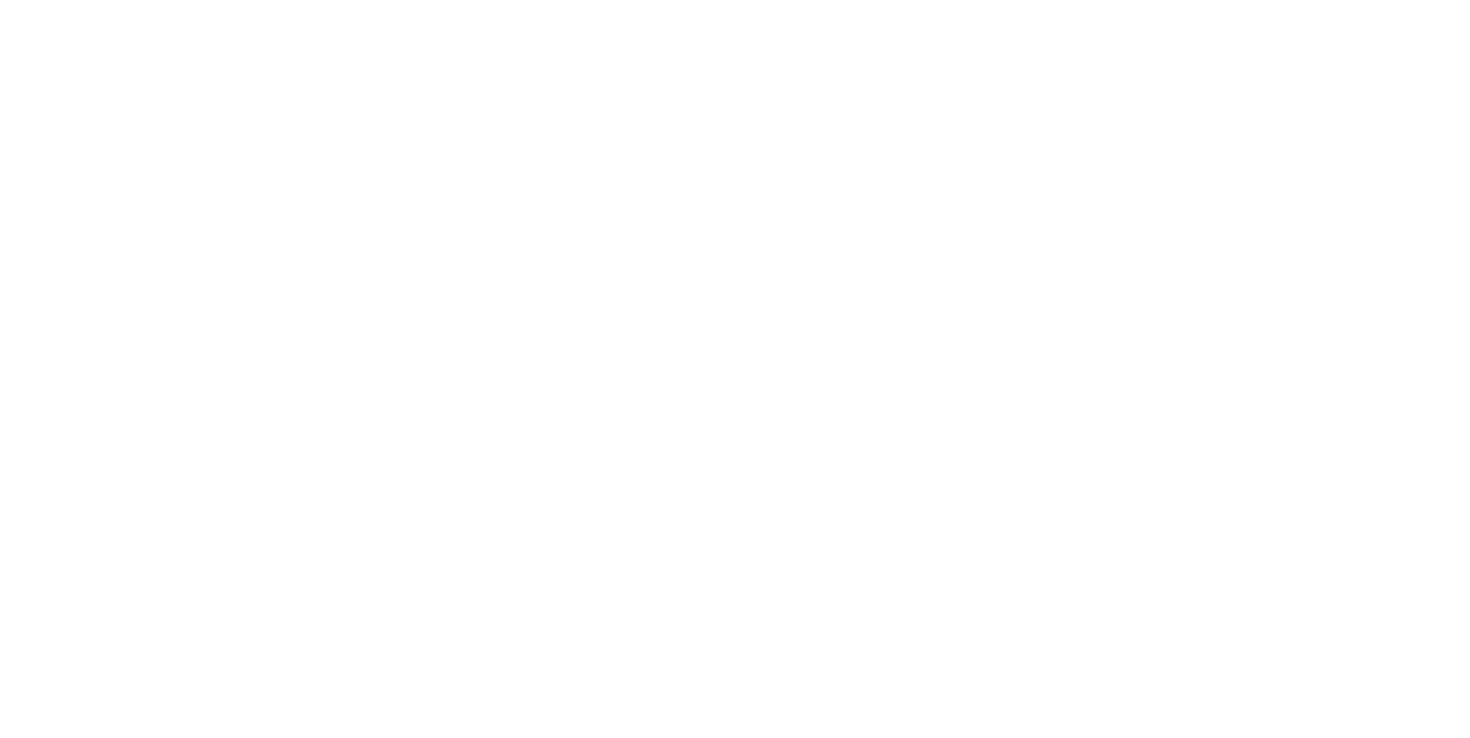 scroll, scrollTop: 0, scrollLeft: 0, axis: both 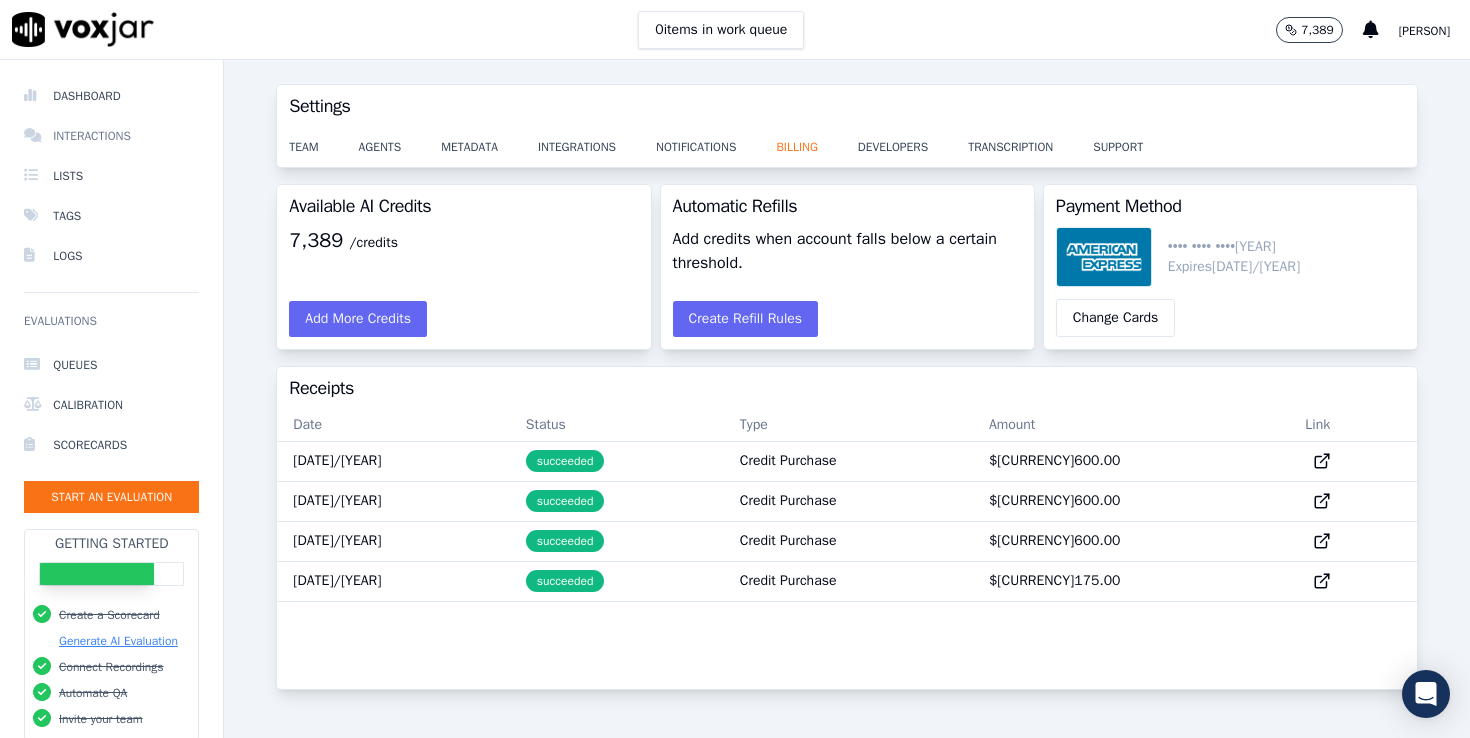 click on "Interactions" at bounding box center [111, 136] 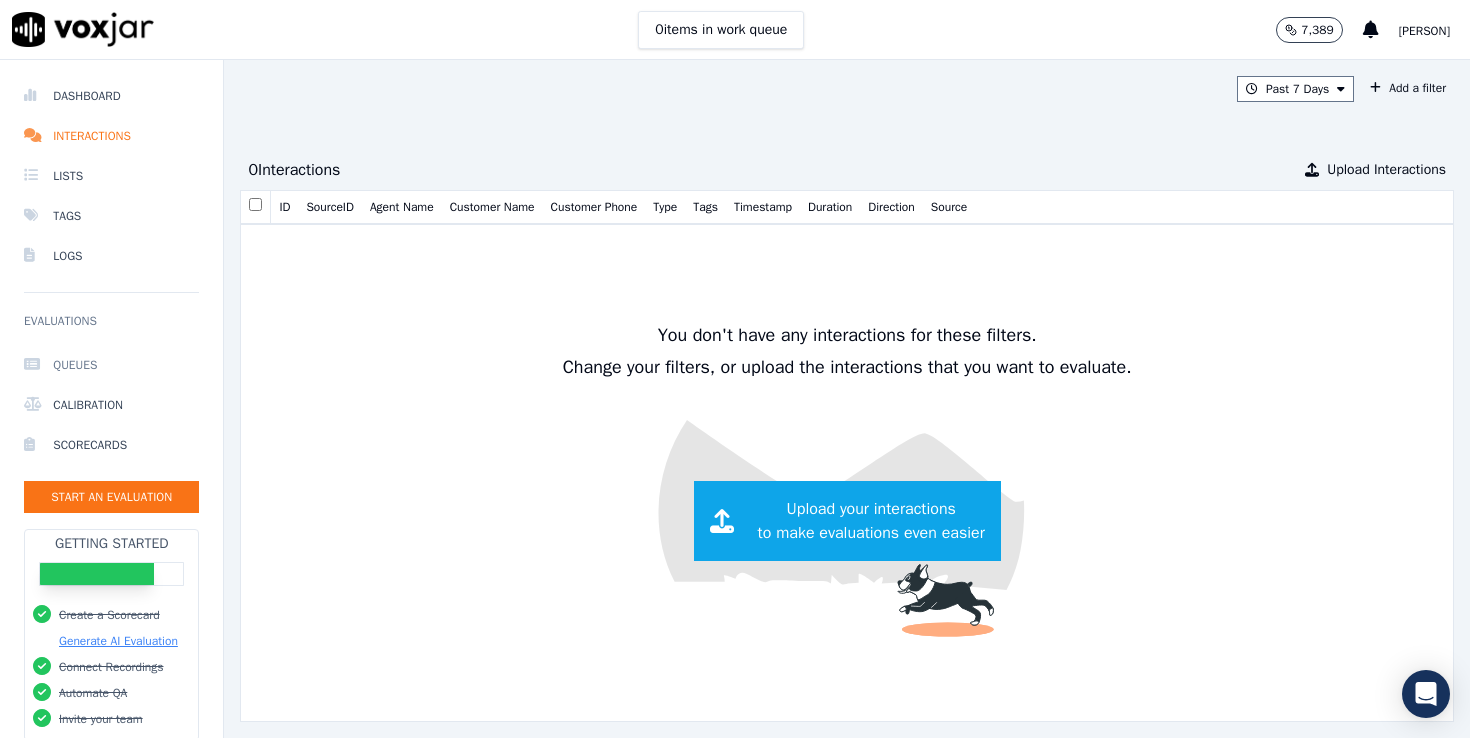 click on "Queues" at bounding box center [111, 365] 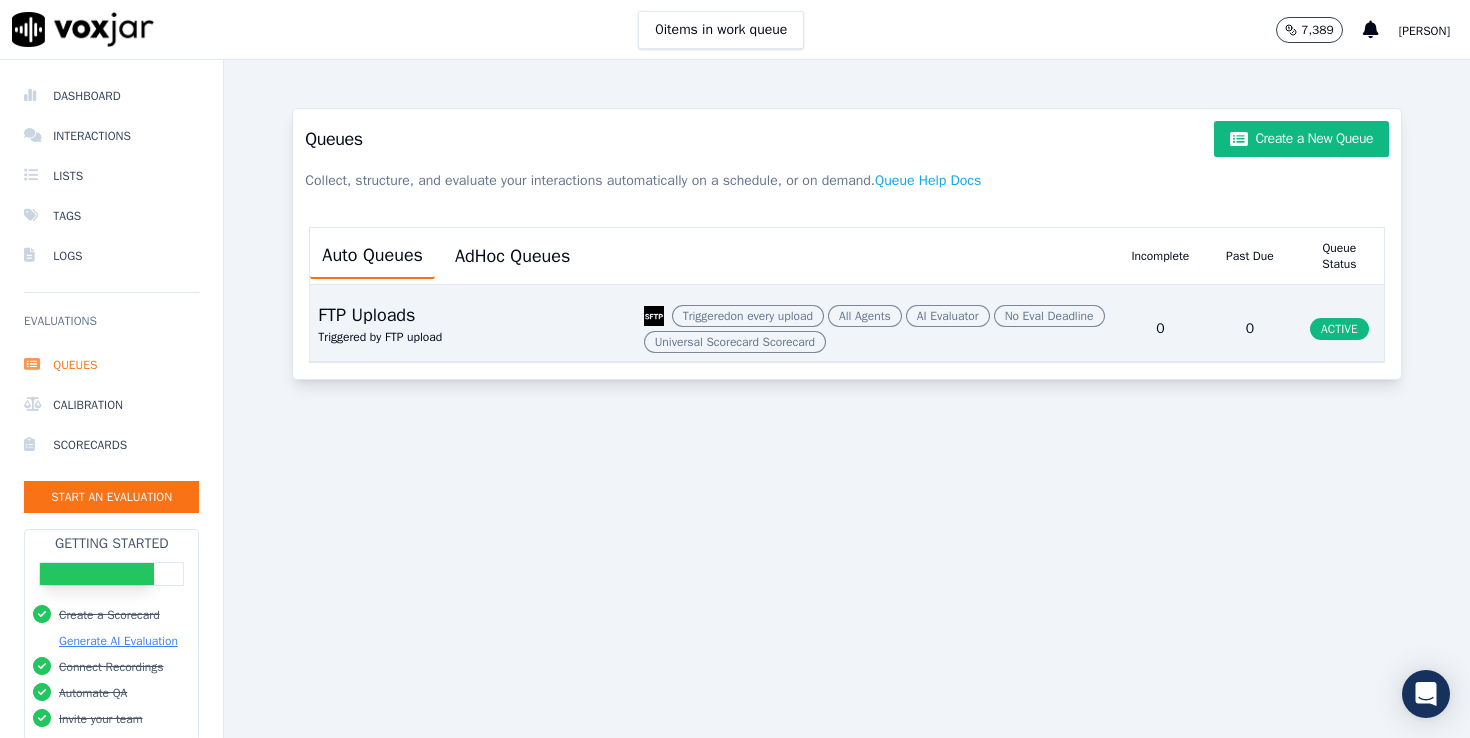 click on "Triggered by FTP upload" at bounding box center [380, 337] 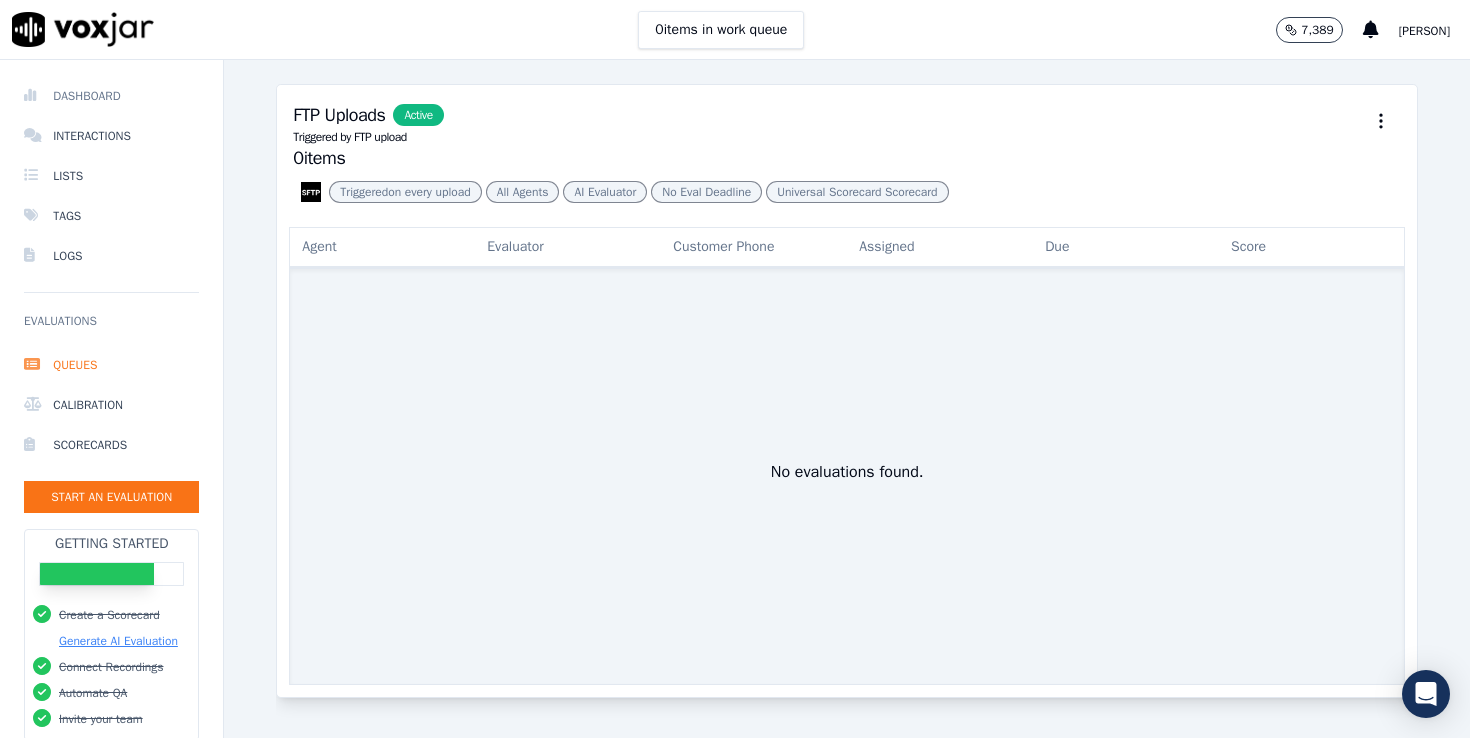 click on "Dashboard" at bounding box center (111, 96) 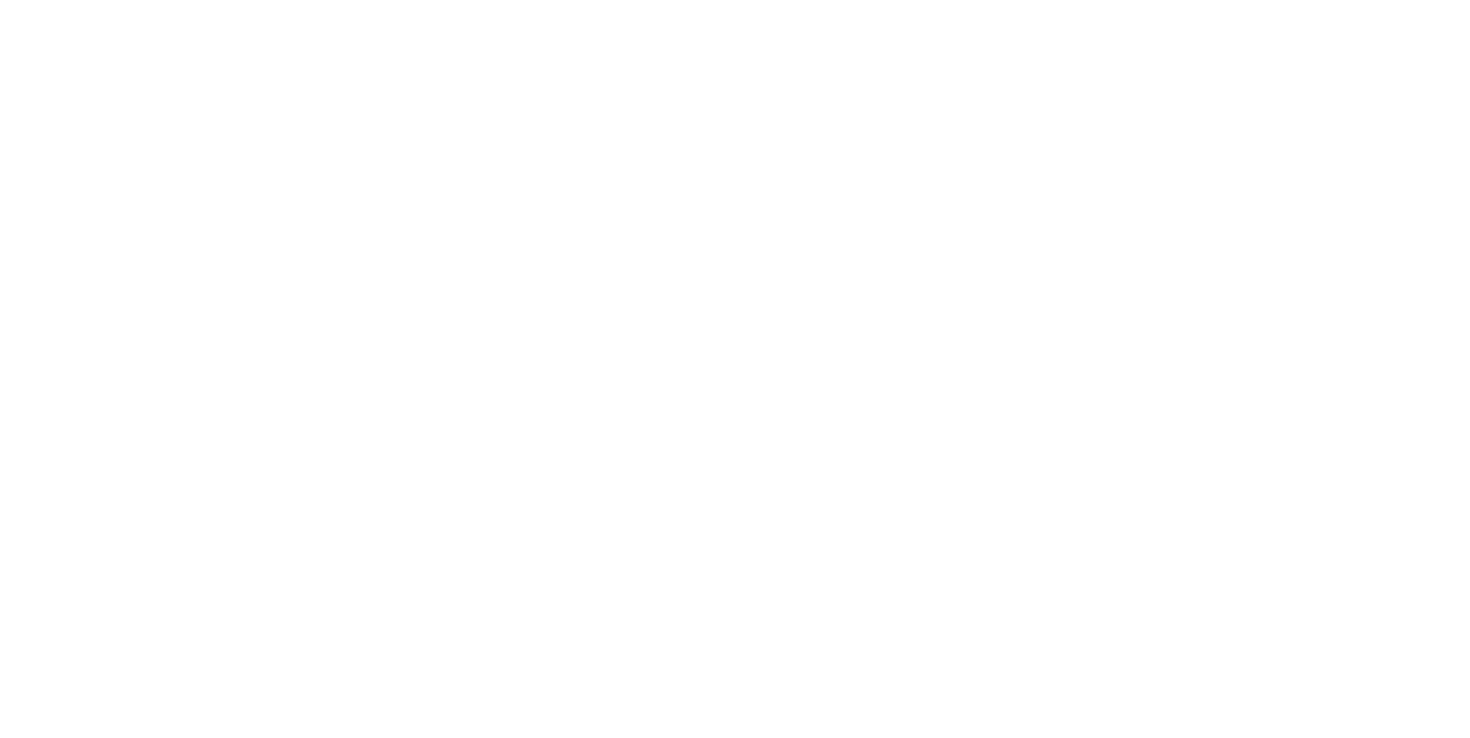 scroll, scrollTop: 0, scrollLeft: 0, axis: both 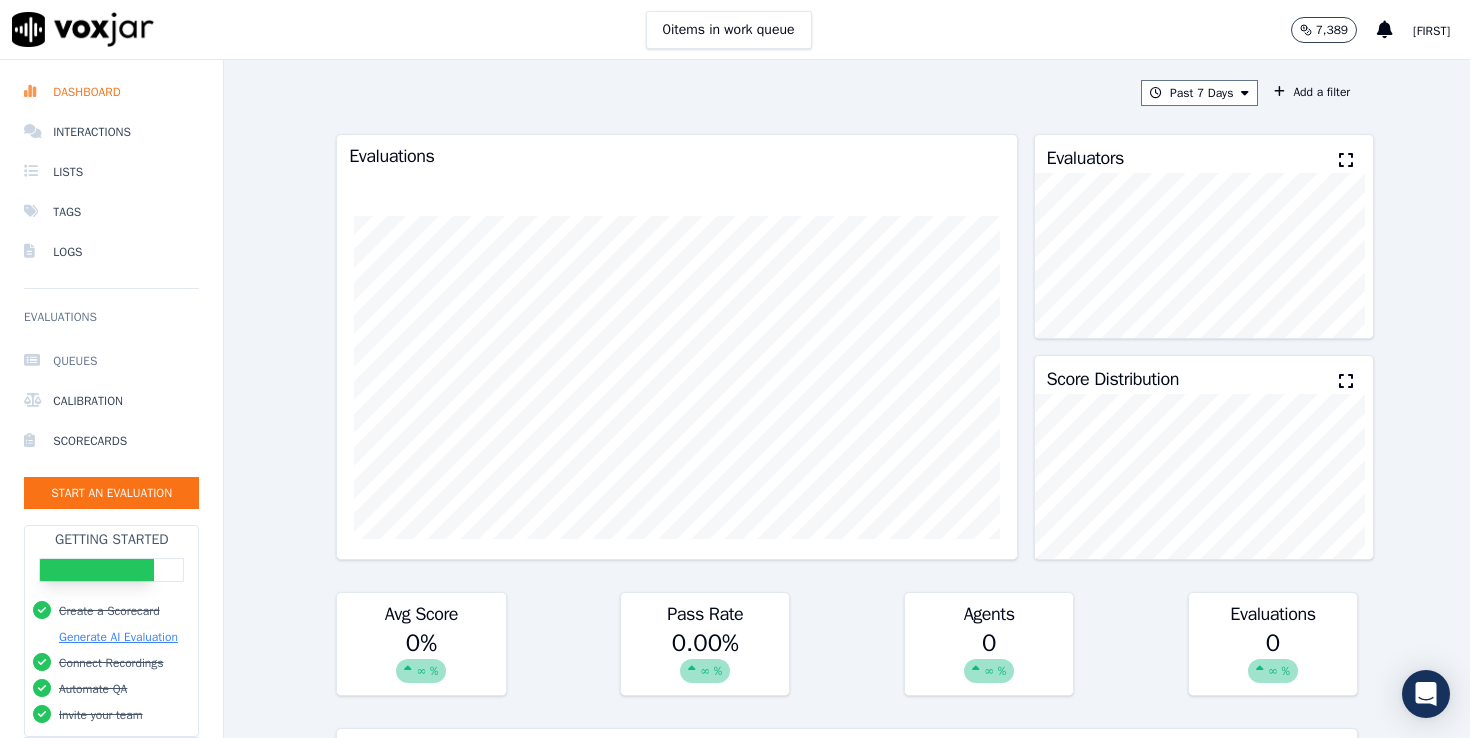click on "Queues" at bounding box center [111, 361] 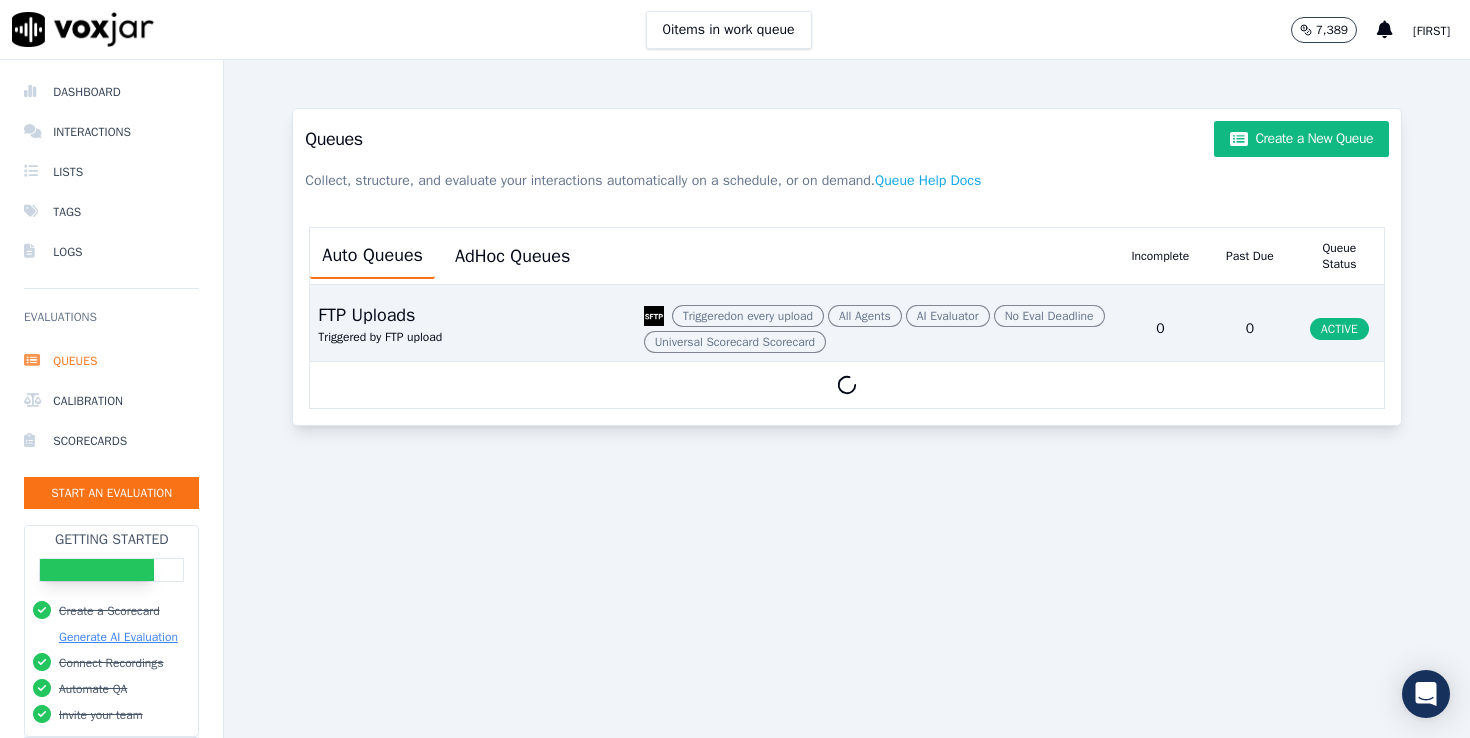click on "FTP Uploads" at bounding box center (366, 315) 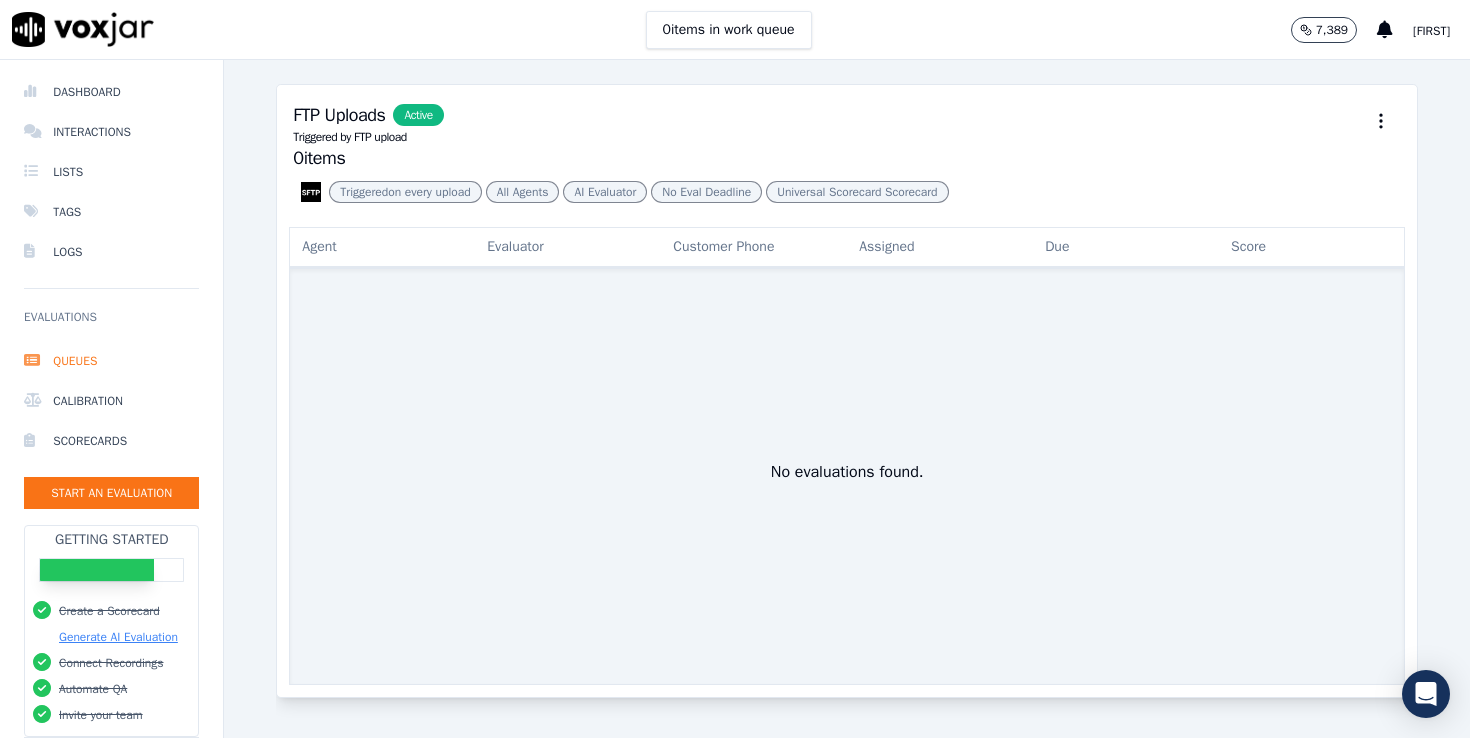 click on "7,389" at bounding box center [1332, 30] 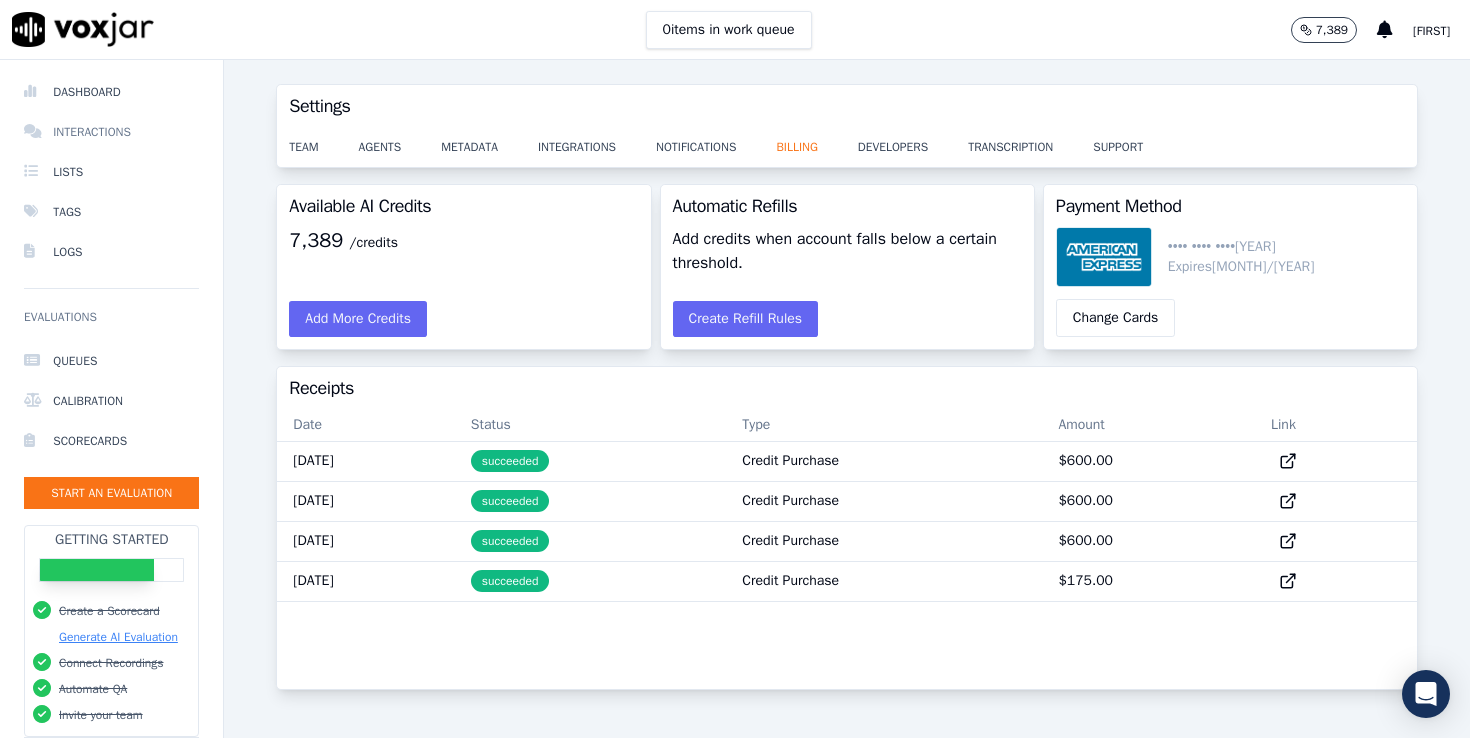click on "Interactions" at bounding box center (111, 132) 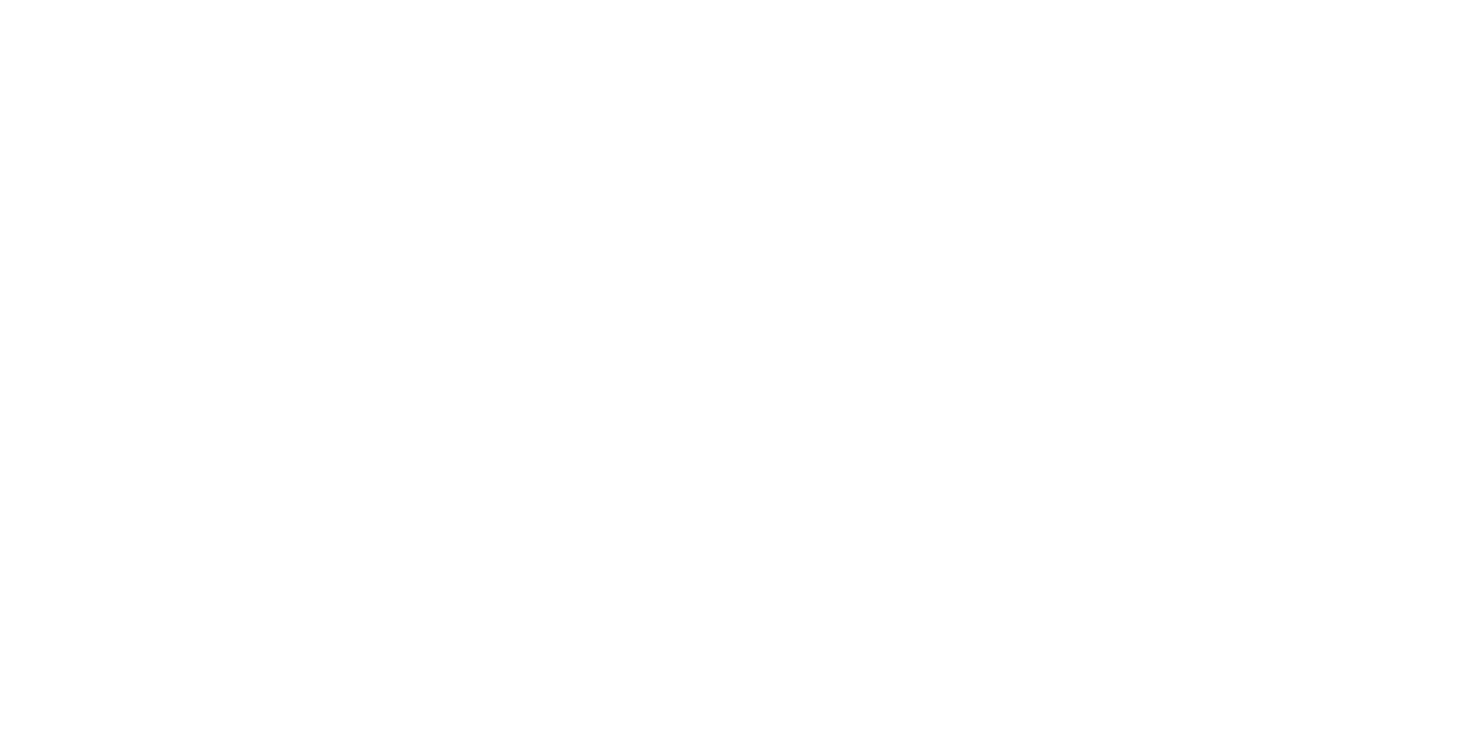 scroll, scrollTop: 0, scrollLeft: 0, axis: both 